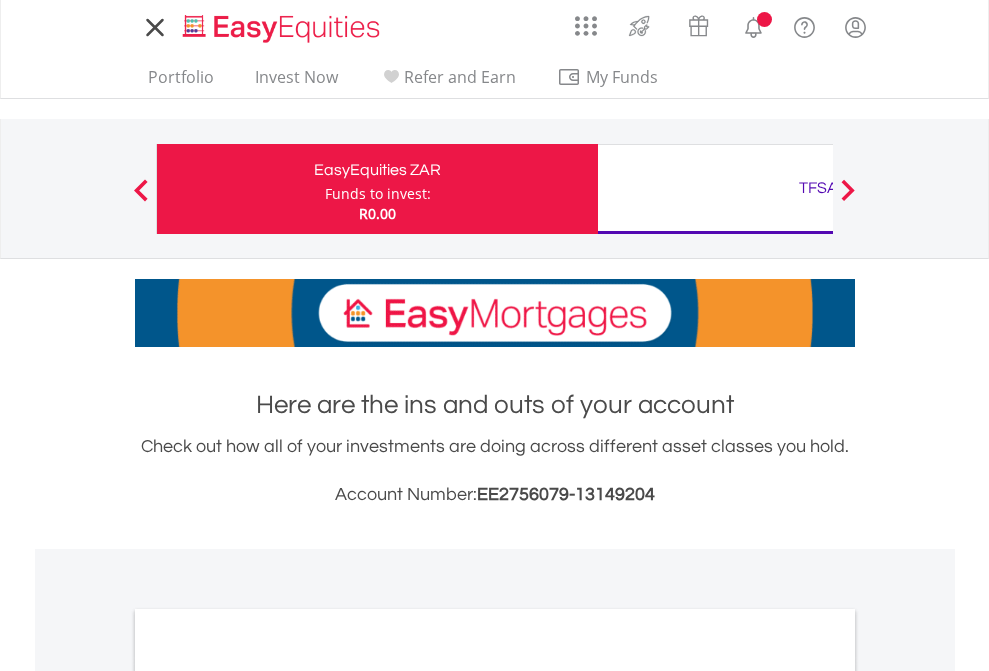 scroll, scrollTop: 0, scrollLeft: 0, axis: both 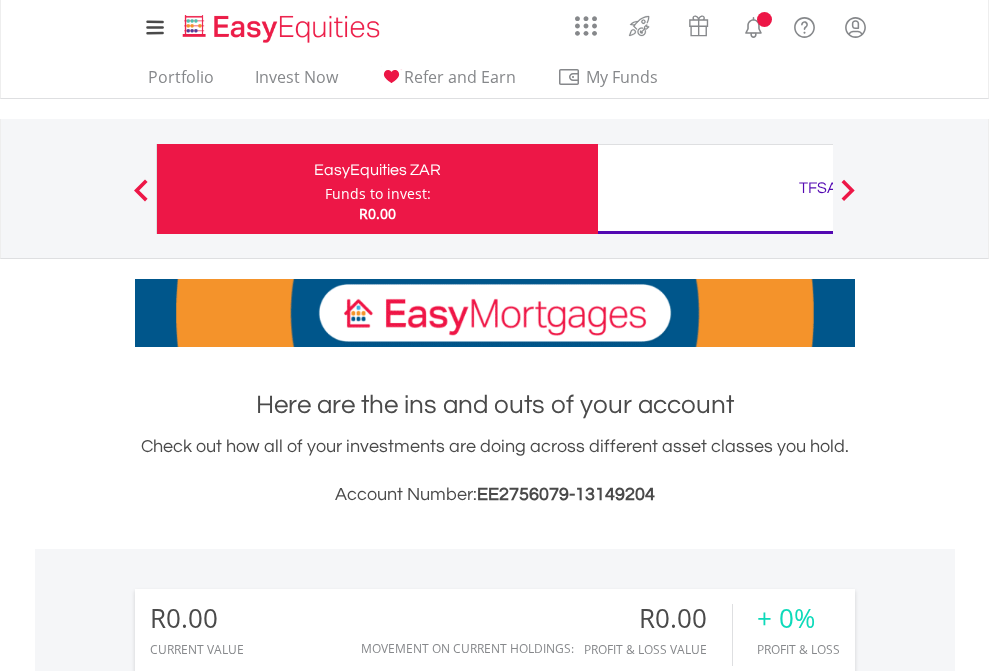 click on "Funds to invest:" at bounding box center [378, 194] 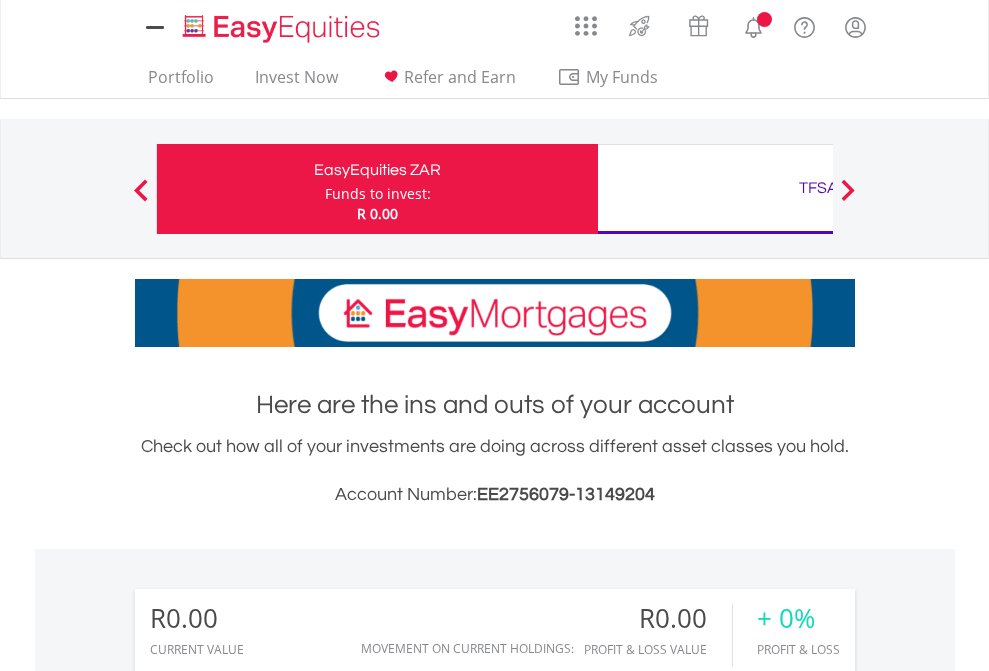 scroll, scrollTop: 0, scrollLeft: 0, axis: both 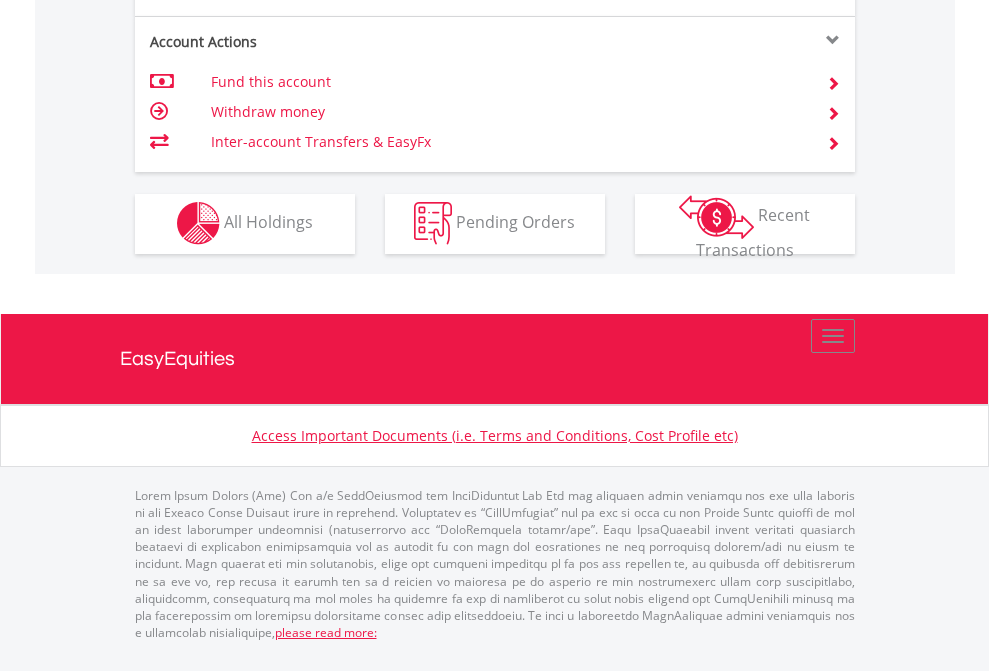 click on "Investment types" at bounding box center [706, -353] 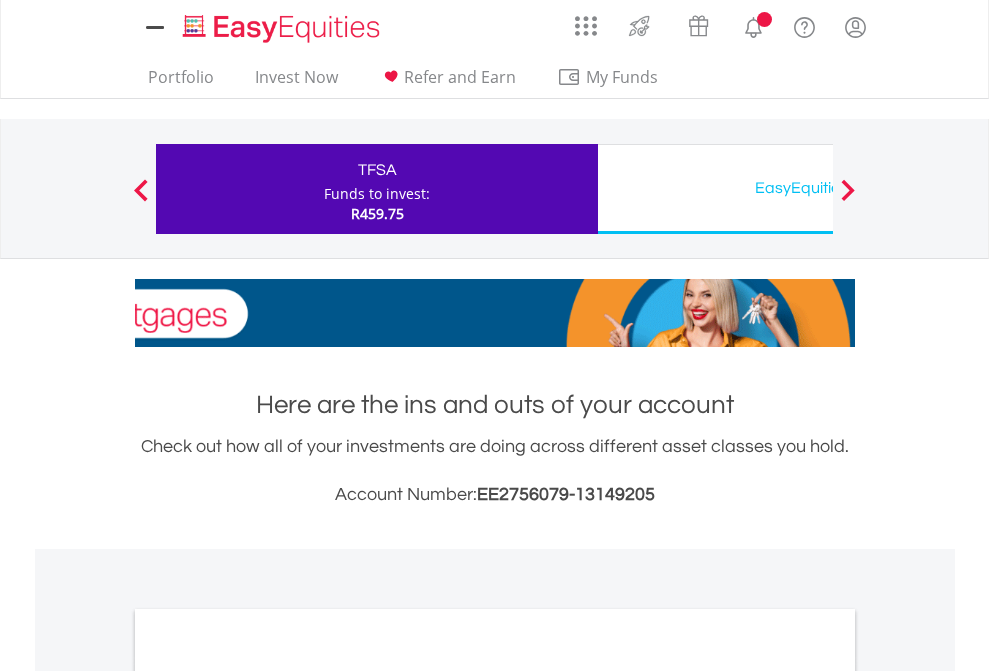 scroll, scrollTop: 0, scrollLeft: 0, axis: both 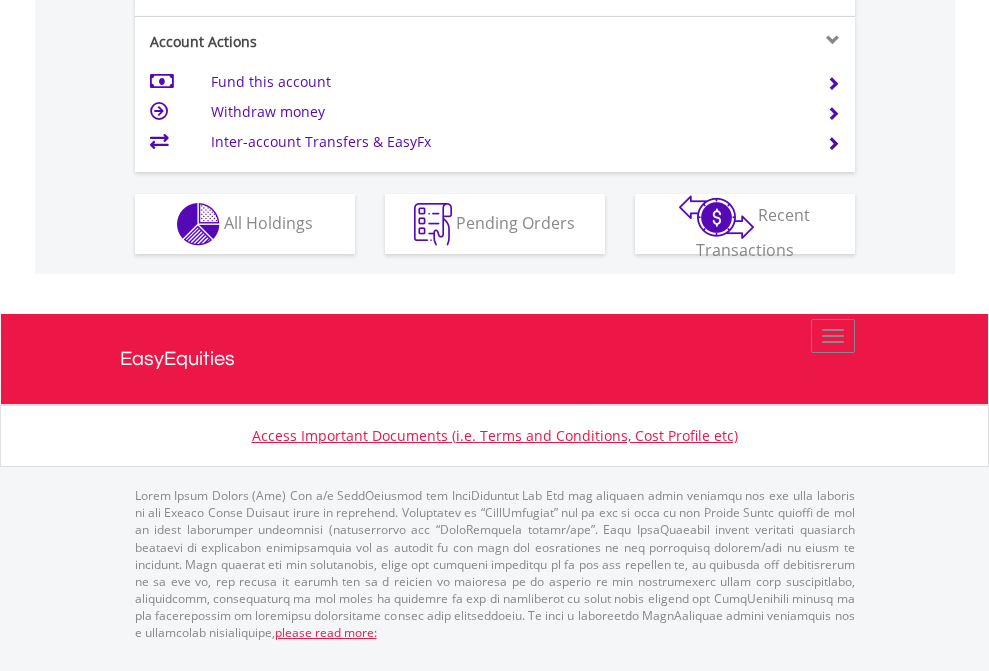 click on "Investment types" at bounding box center [706, -337] 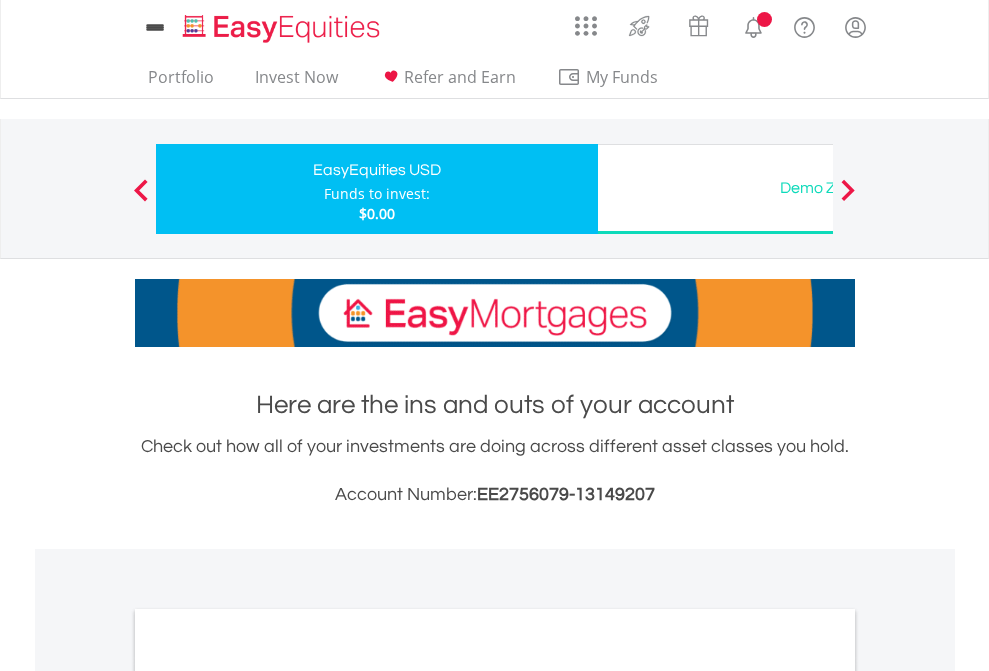 scroll, scrollTop: 0, scrollLeft: 0, axis: both 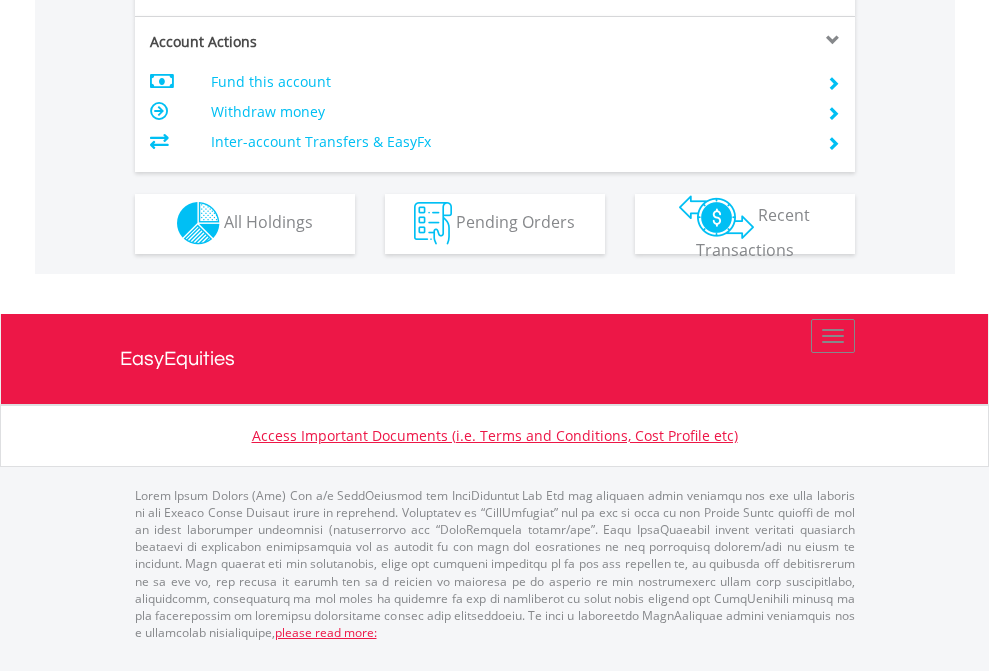 click on "Investment types" at bounding box center (706, -353) 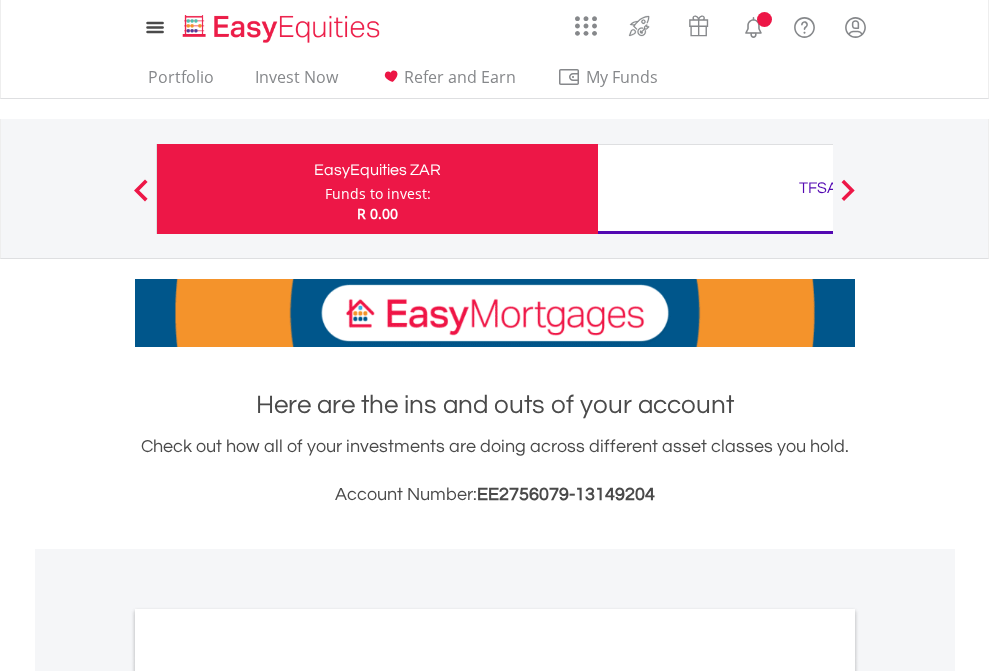 scroll, scrollTop: 0, scrollLeft: 0, axis: both 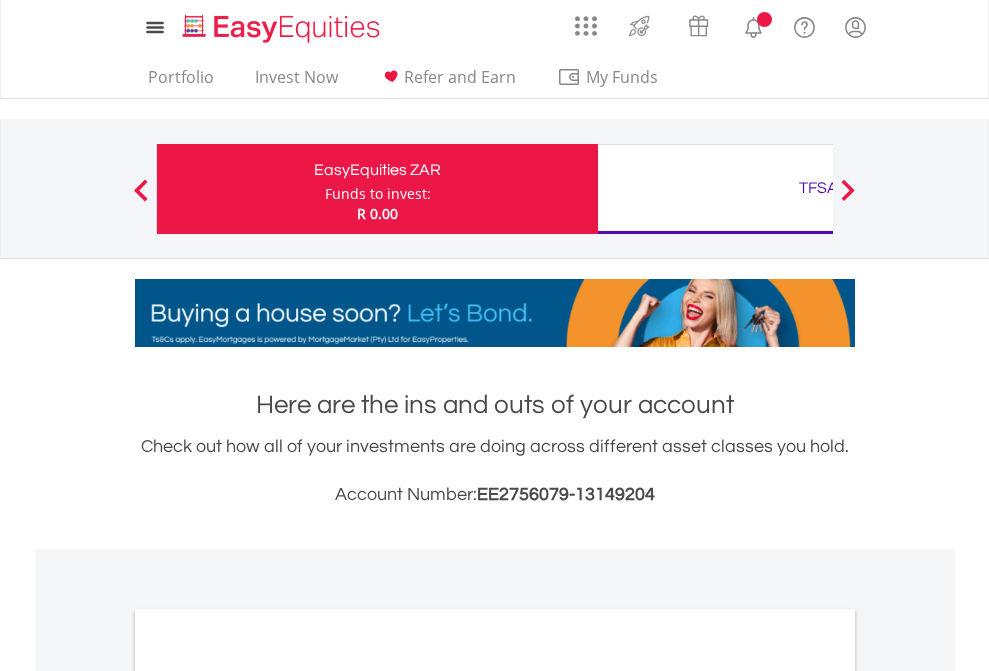 click on "All Holdings" at bounding box center [268, 1096] 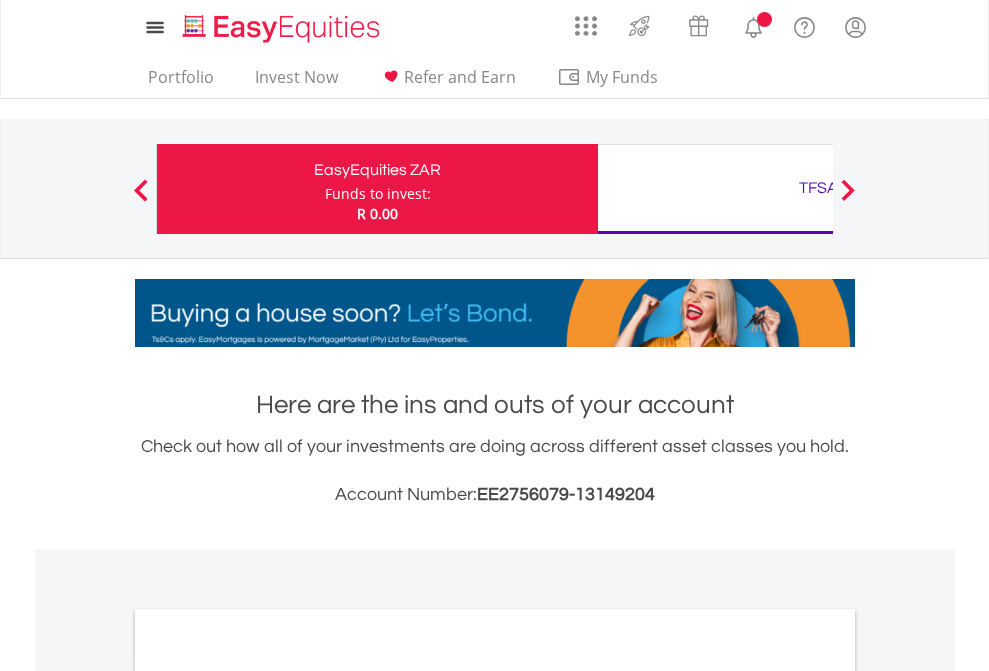 scroll, scrollTop: 1202, scrollLeft: 0, axis: vertical 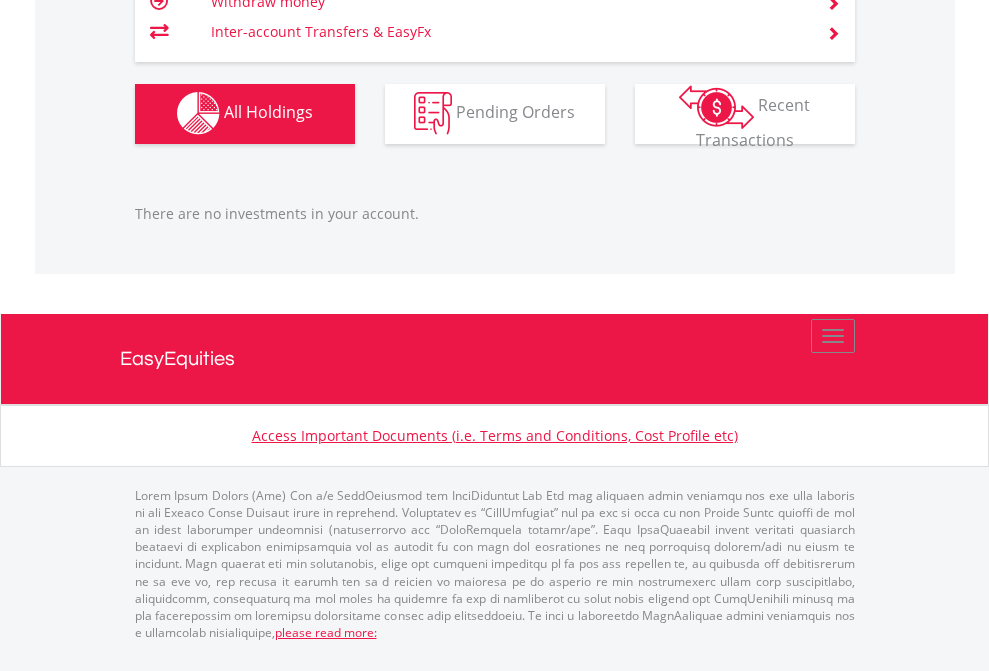 click on "TFSA" at bounding box center [818, -1142] 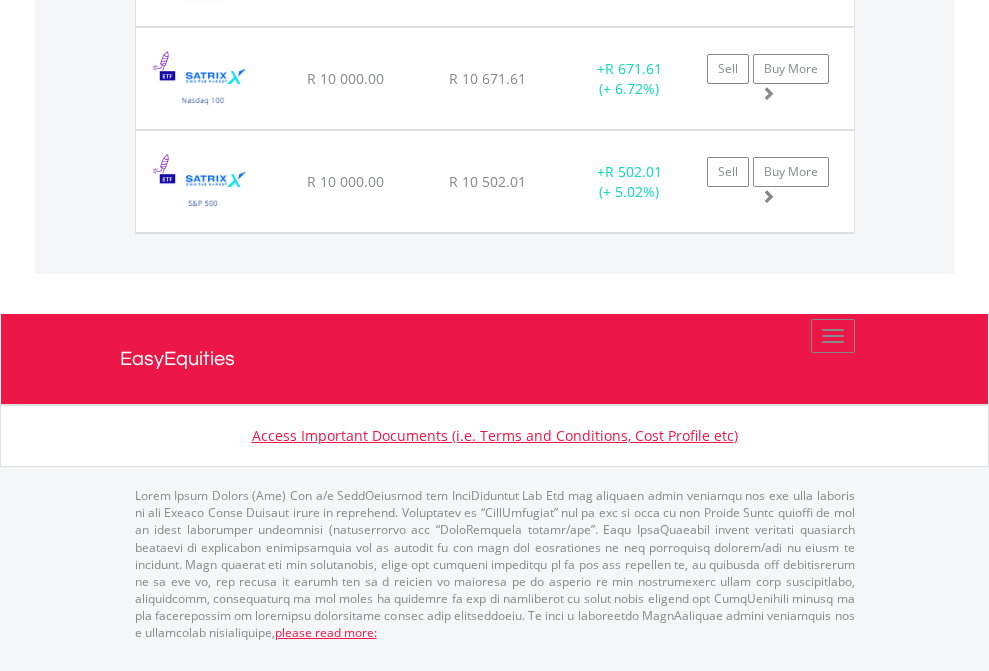 scroll, scrollTop: 2265, scrollLeft: 0, axis: vertical 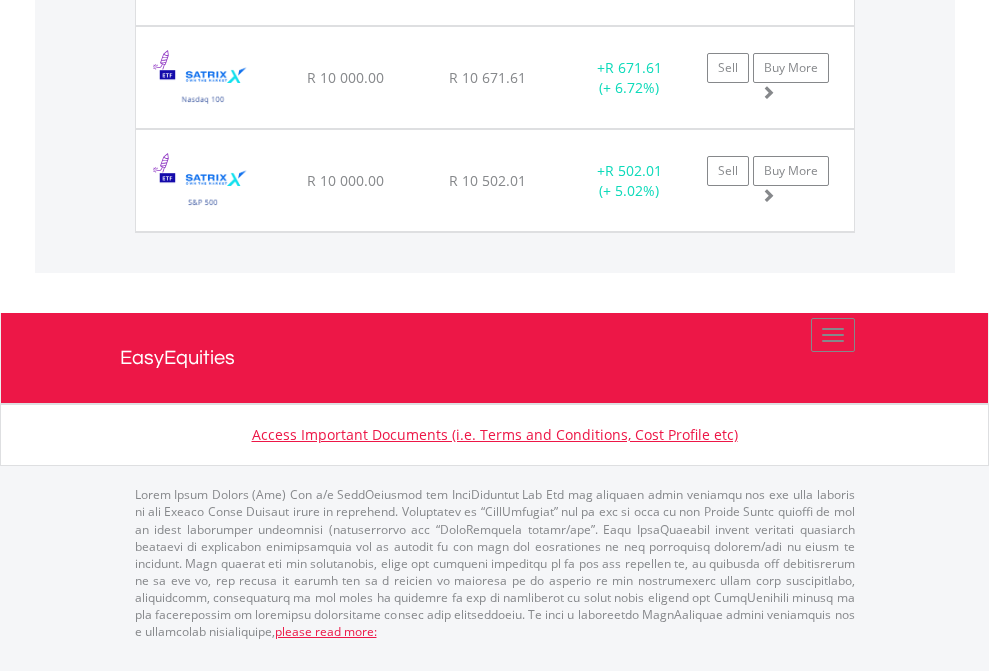 click on "EasyEquities USD" at bounding box center [818, -1791] 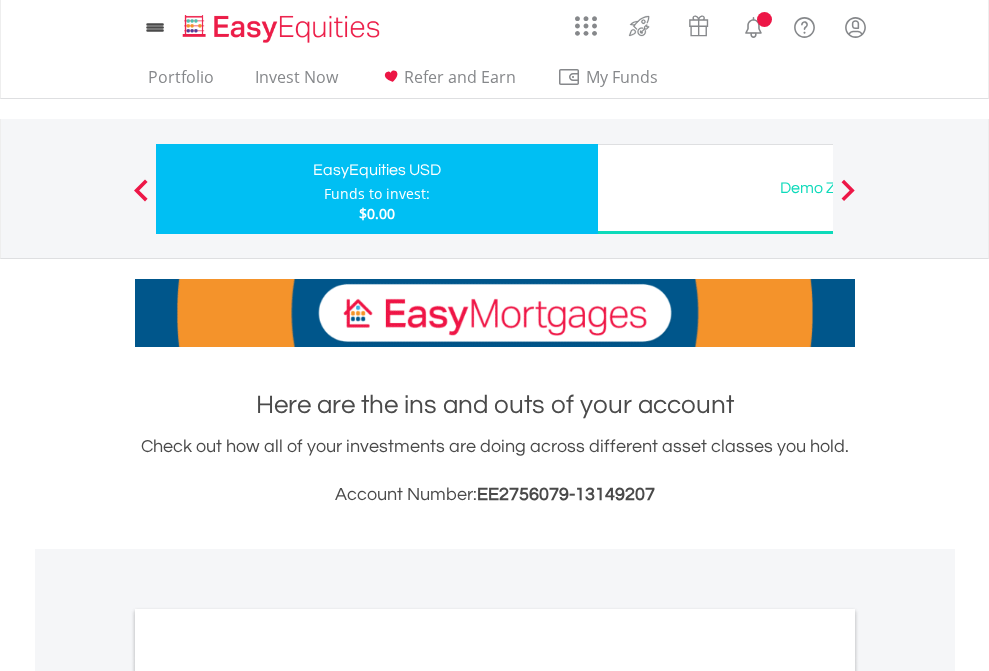 scroll, scrollTop: 1202, scrollLeft: 0, axis: vertical 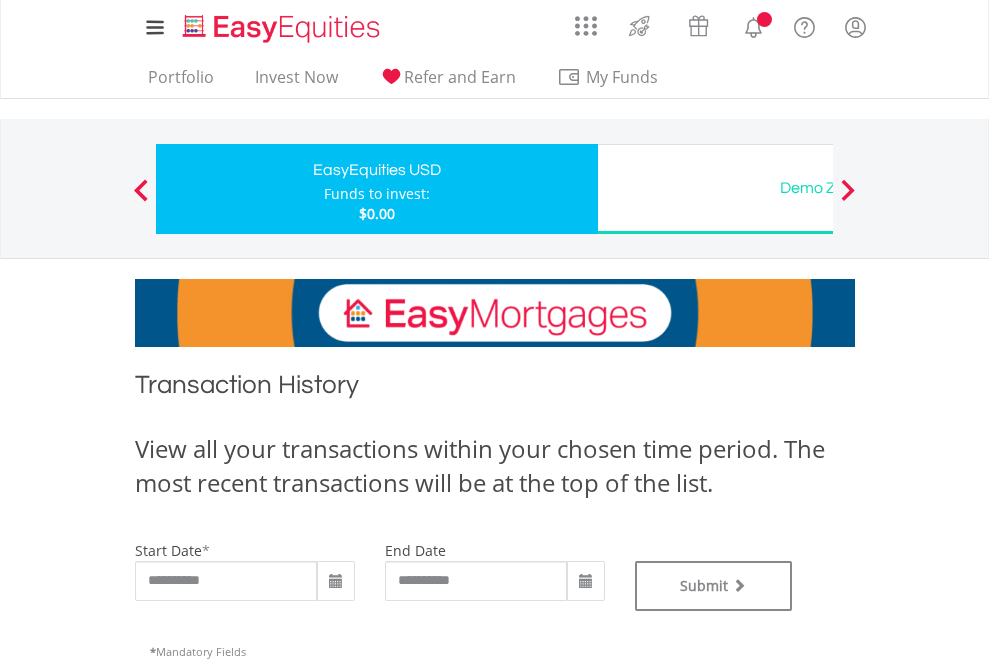 type on "**********" 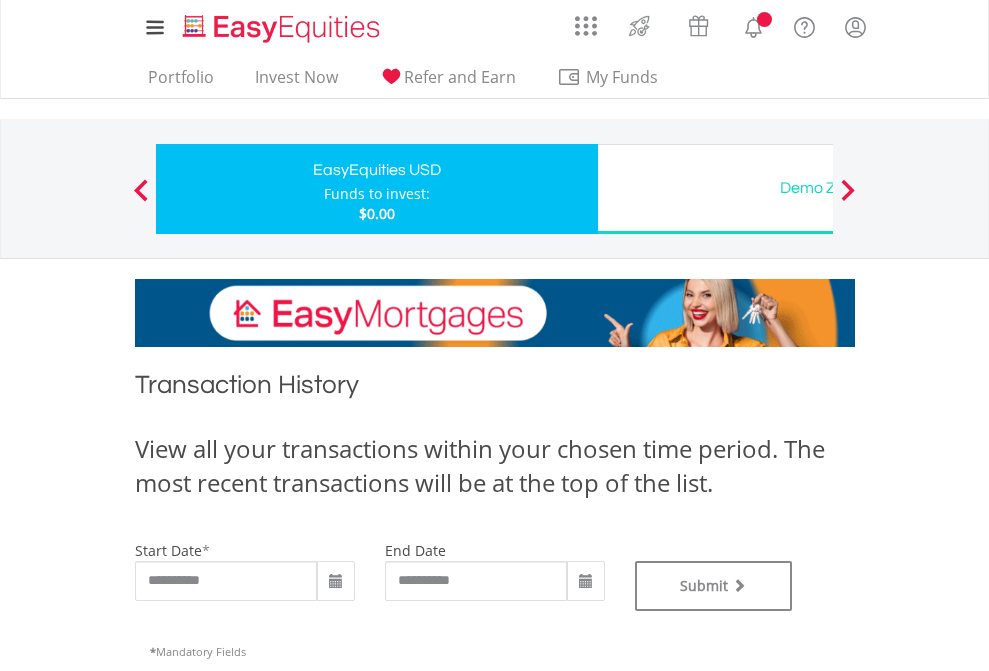 type on "**********" 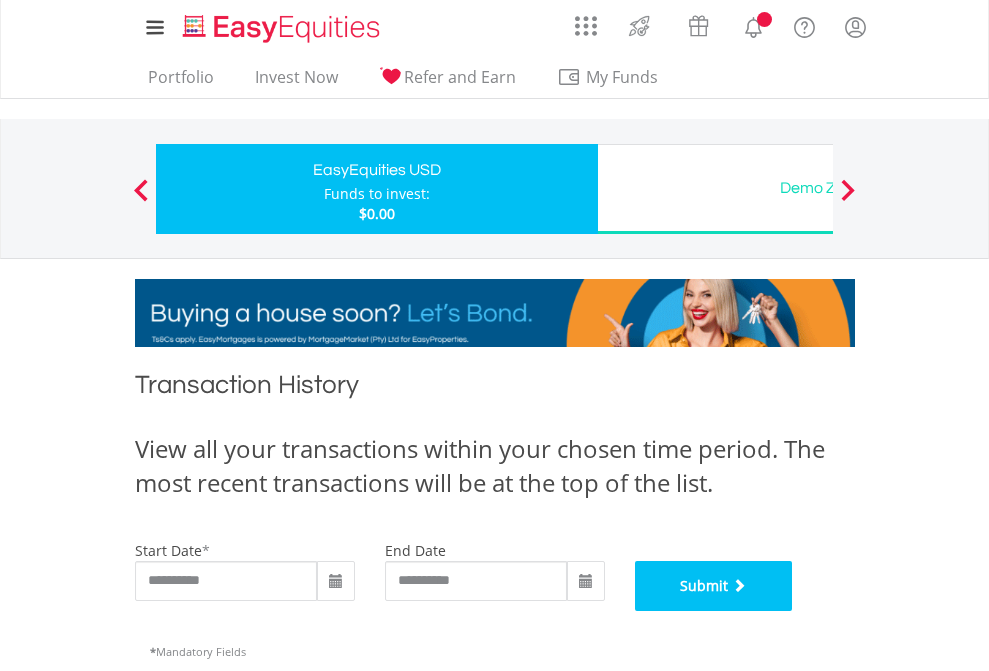 click on "Submit" at bounding box center (714, 586) 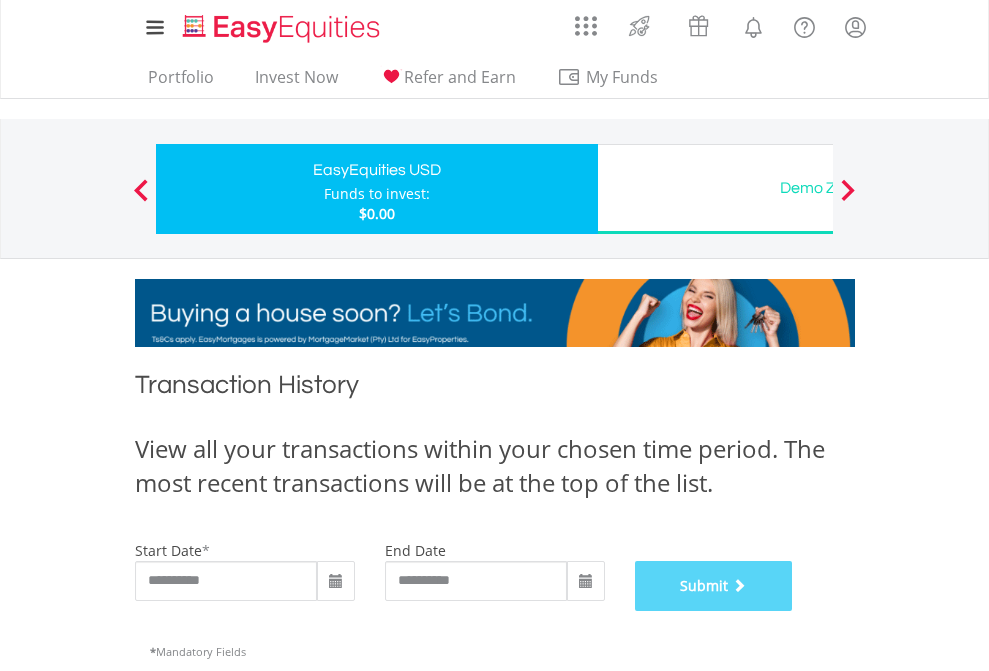 scroll, scrollTop: 811, scrollLeft: 0, axis: vertical 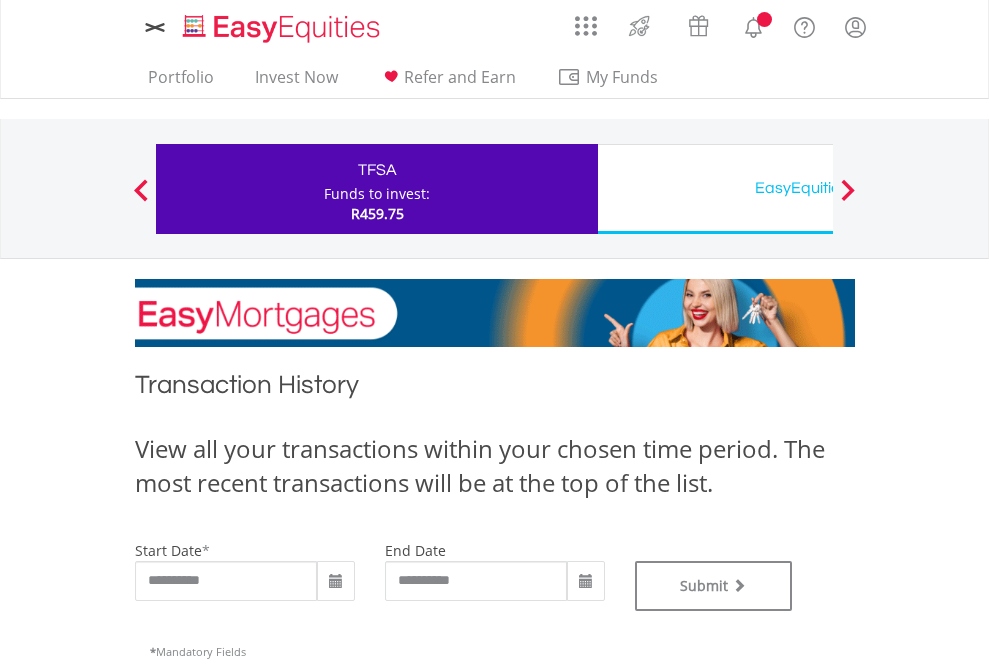 click on "EasyEquities USD" at bounding box center (818, 188) 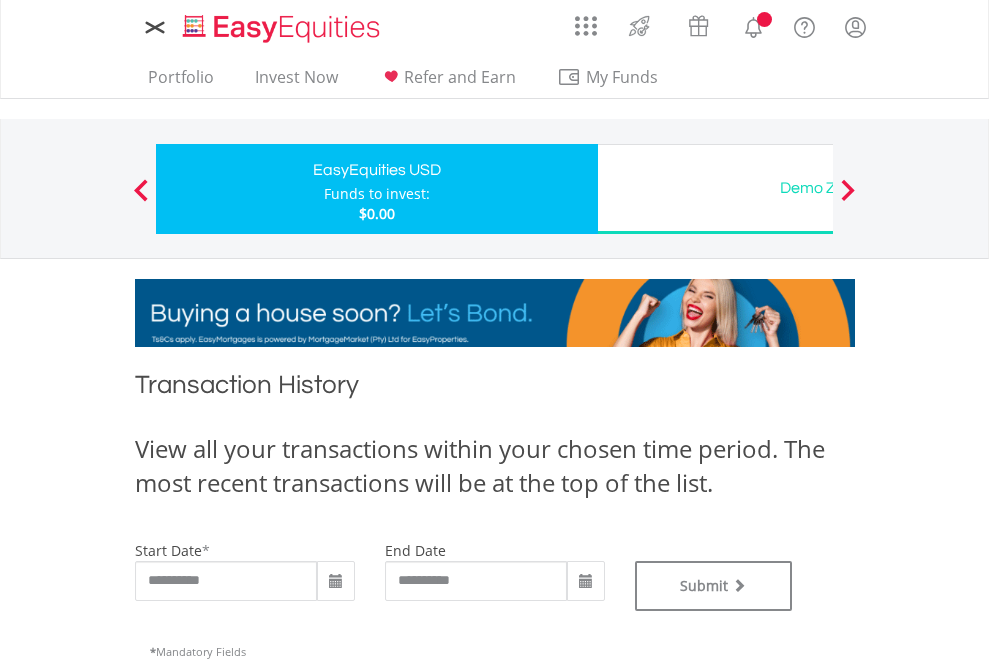 scroll, scrollTop: 0, scrollLeft: 0, axis: both 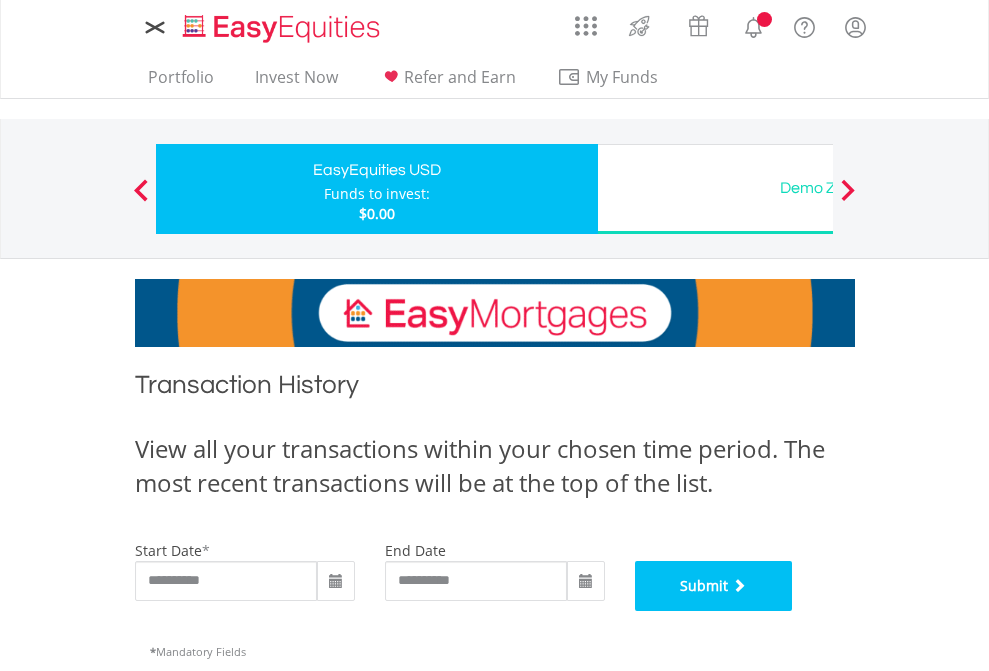 click on "Submit" at bounding box center [714, 586] 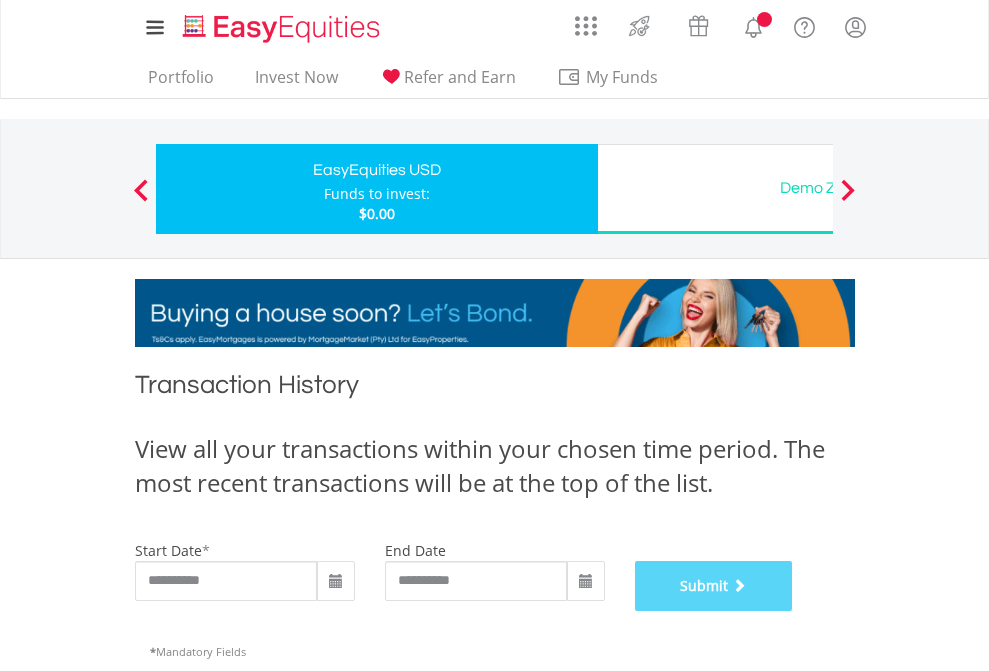 scroll, scrollTop: 811, scrollLeft: 0, axis: vertical 